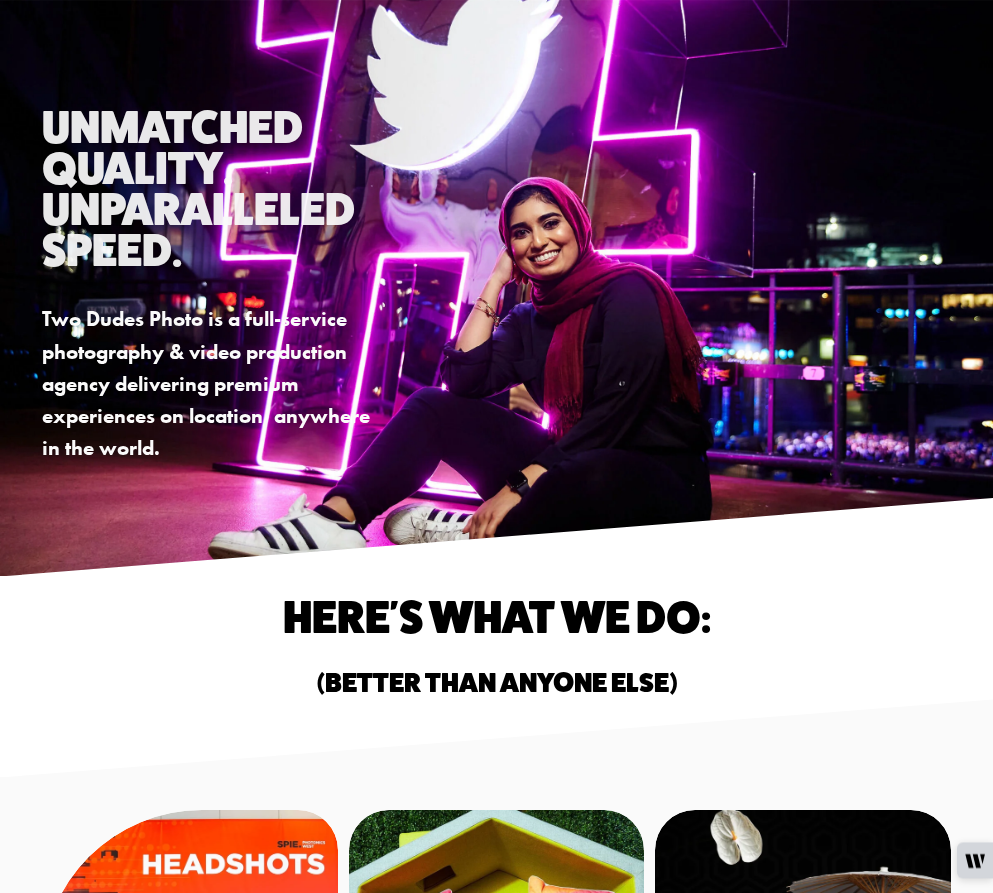scroll, scrollTop: 0, scrollLeft: 0, axis: both 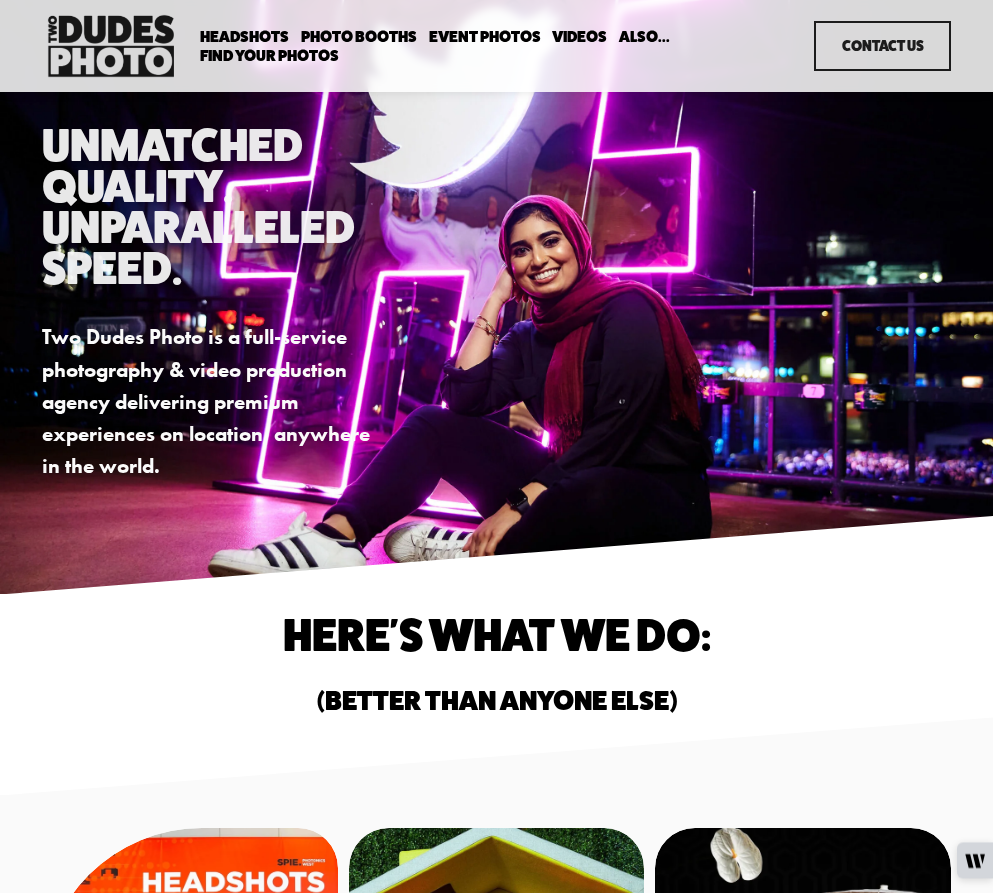 click on "Contact Us" at bounding box center (882, 46) 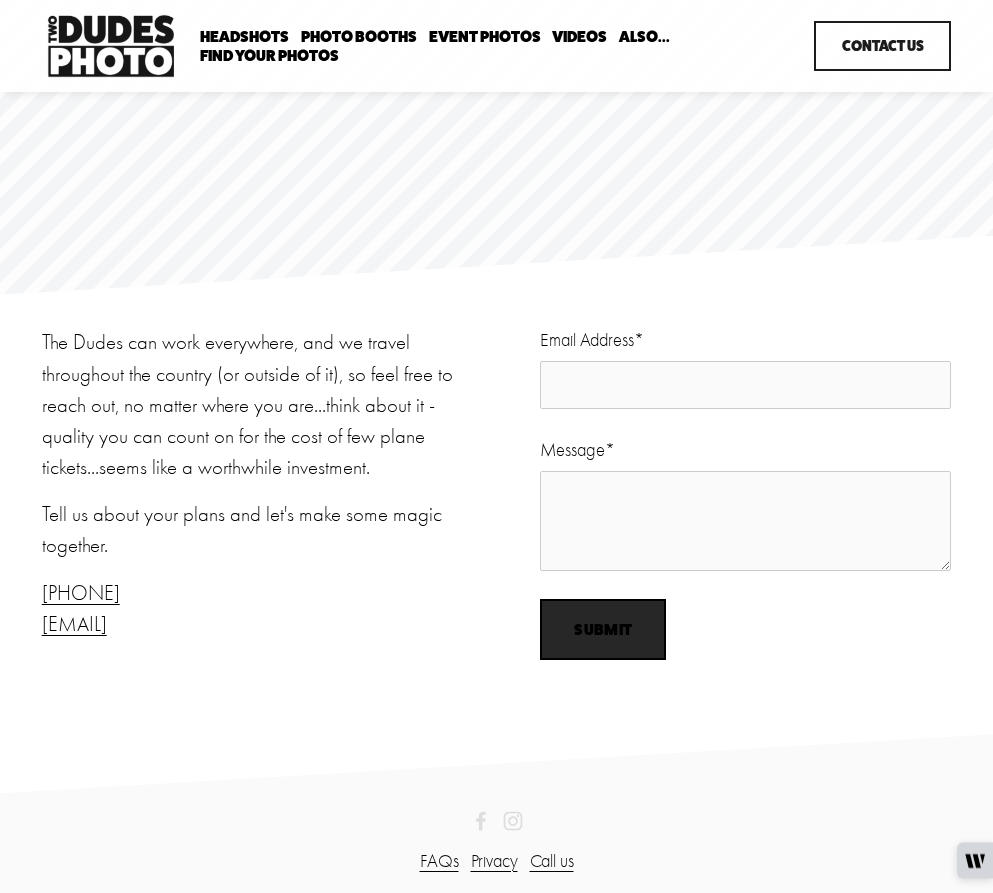 scroll, scrollTop: 0, scrollLeft: 0, axis: both 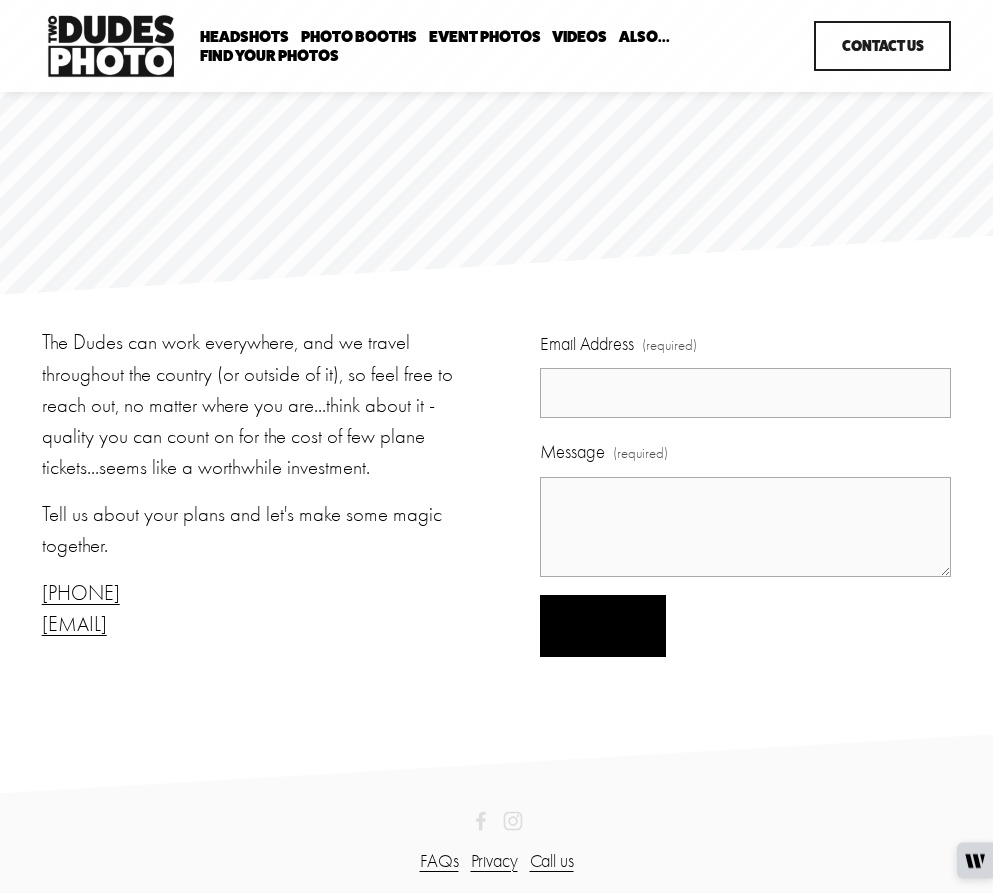 click on "Email Address (required)" at bounding box center [745, 393] 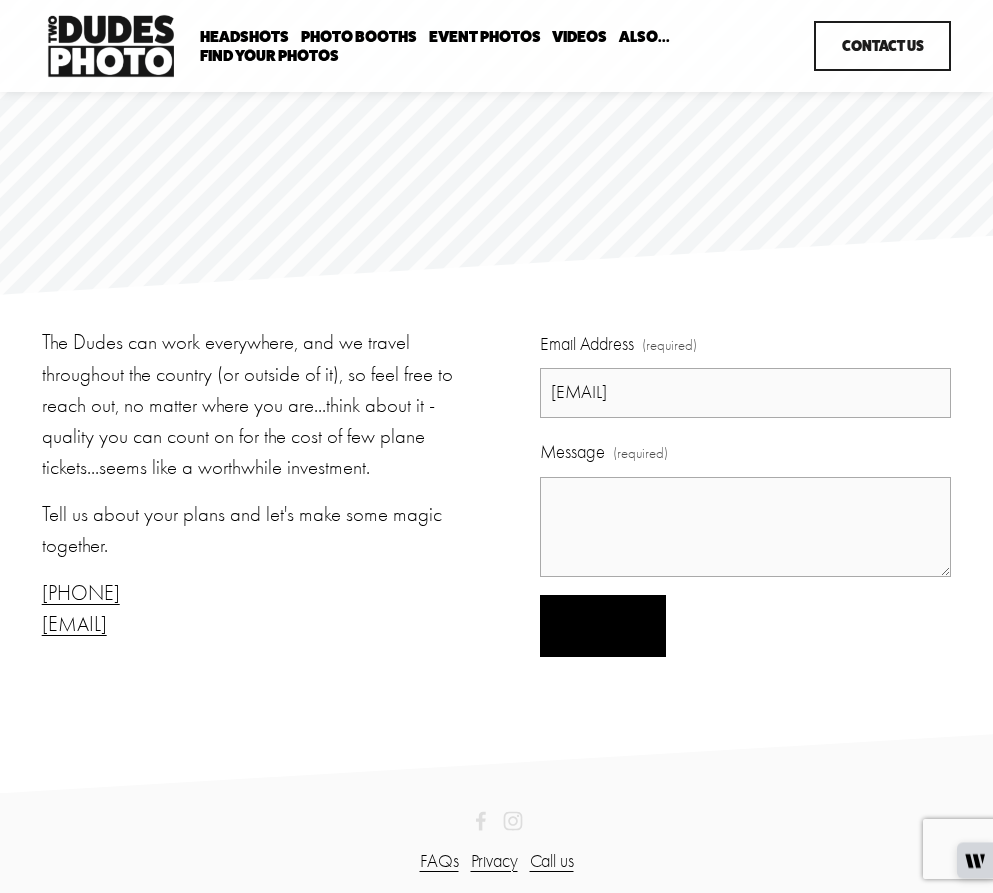 type on "[EMAIL]" 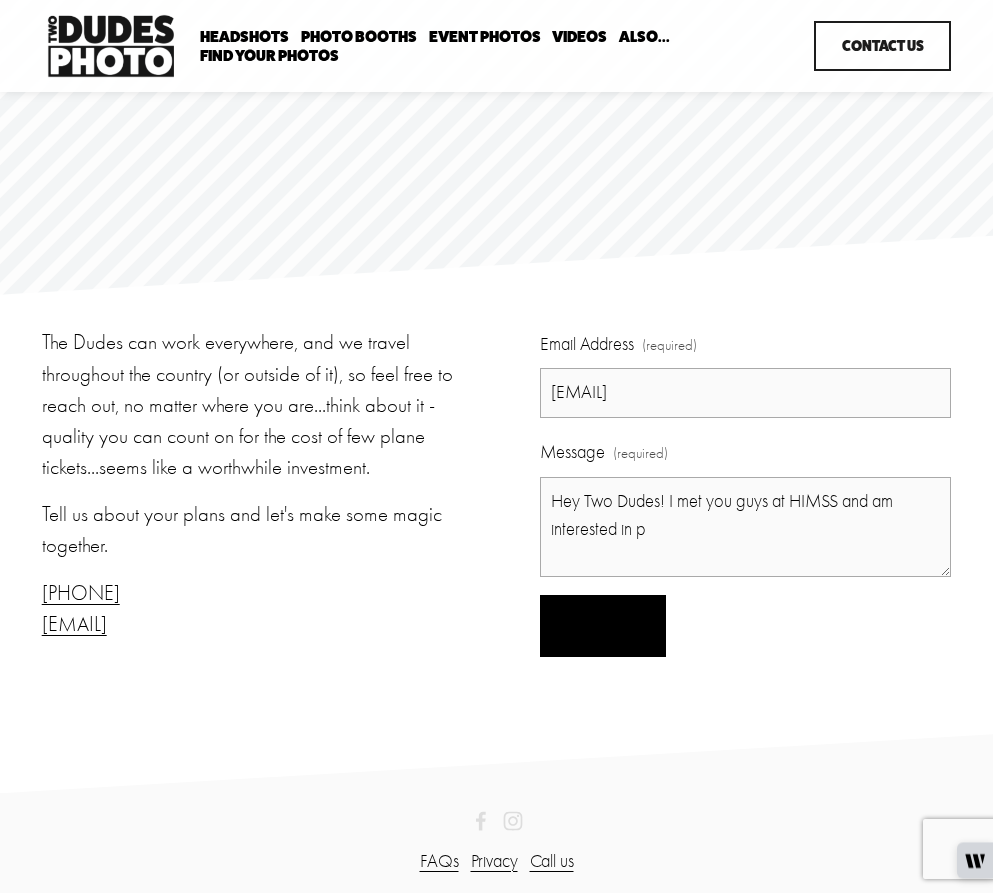 click on "Hey Two Dudes! I met you guys at HIMSS and am interested in p" at bounding box center (745, 527) 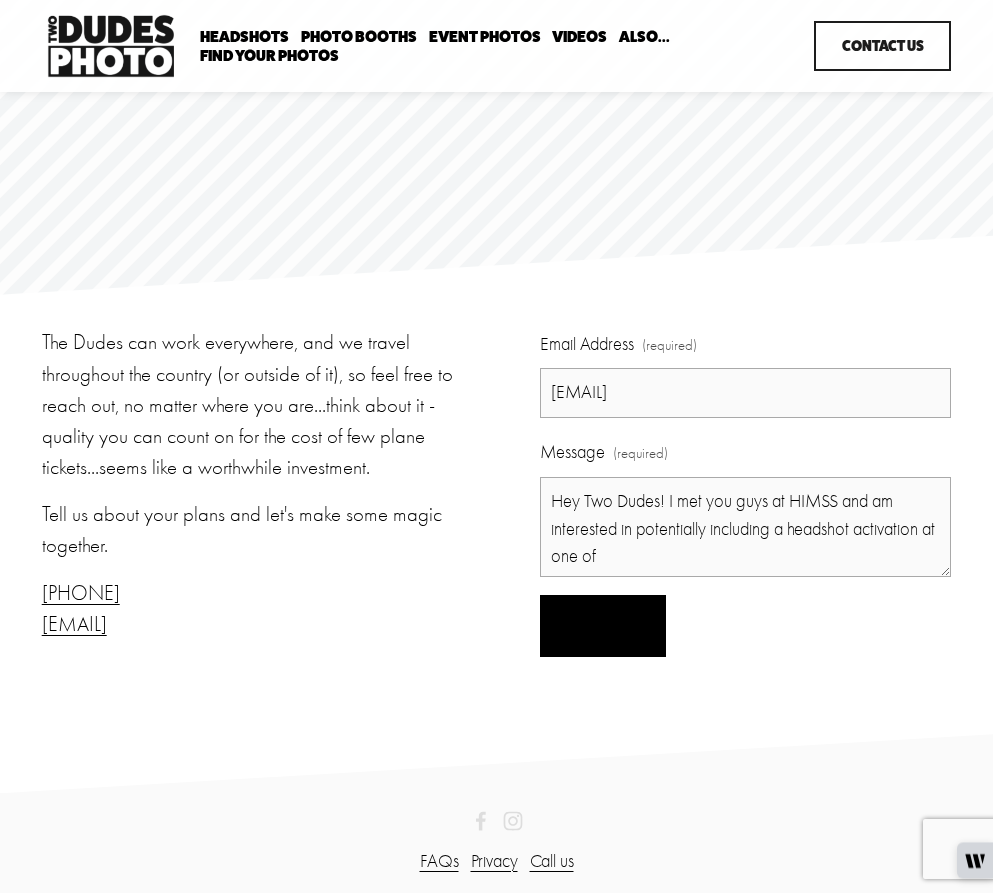 click on "Hey Two Dudes! I met you guys at HIMSS and am interested in potentially including a headshot activation at one of" at bounding box center (745, 527) 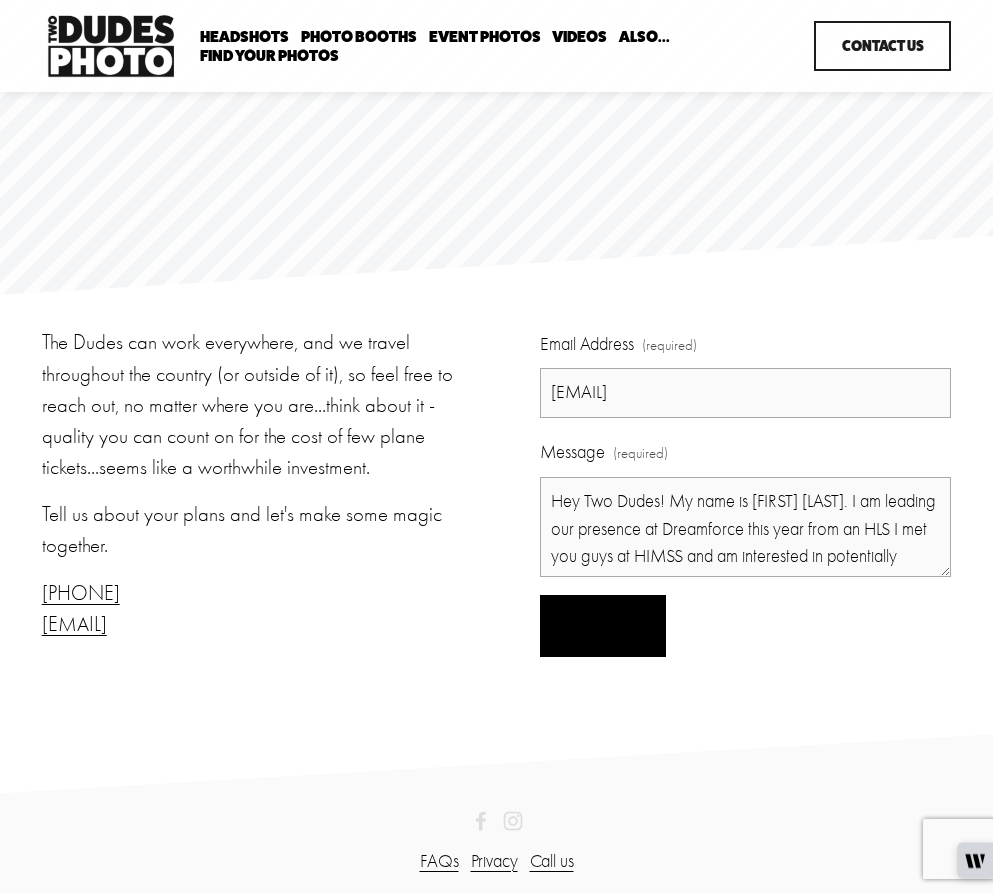 drag, startPoint x: 578, startPoint y: 524, endPoint x: 554, endPoint y: 523, distance: 24.020824 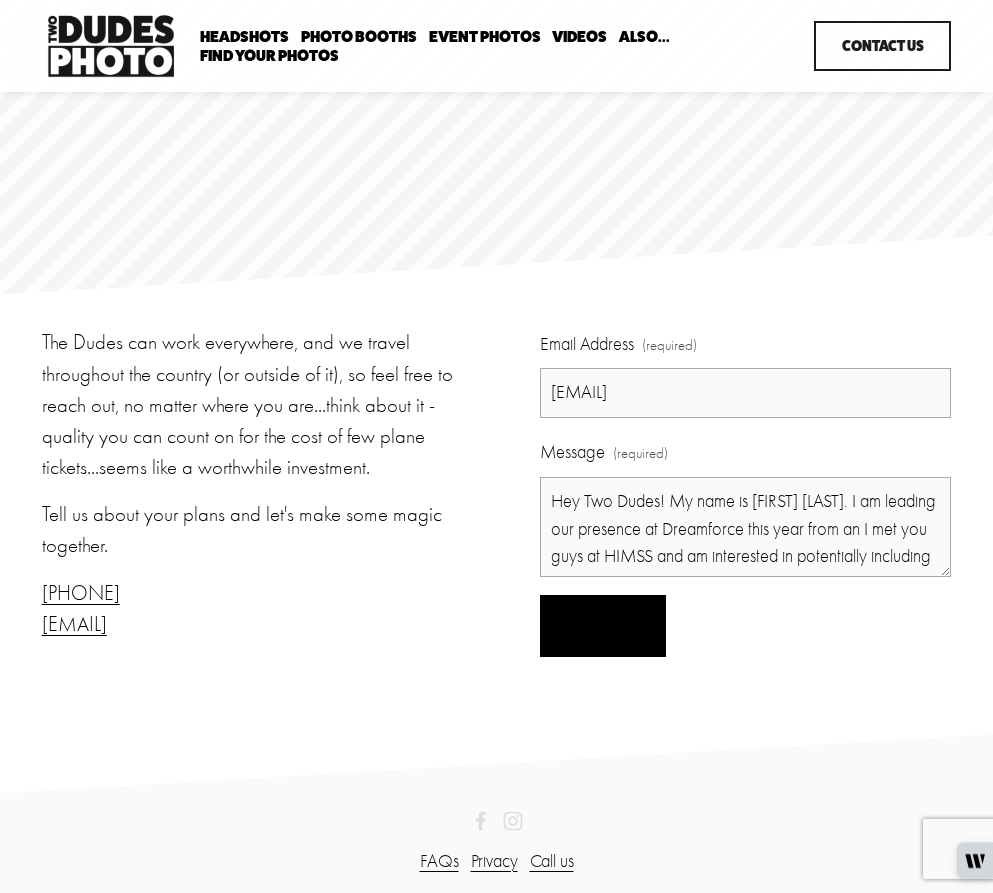 click on "Hey Two Dudes! My name is [FIRST] [LAST]. I am leading our presence at Dreamforce this year from an I met you guys at HIMSS and am interested in potentially including a headshot activation at one of" at bounding box center [745, 527] 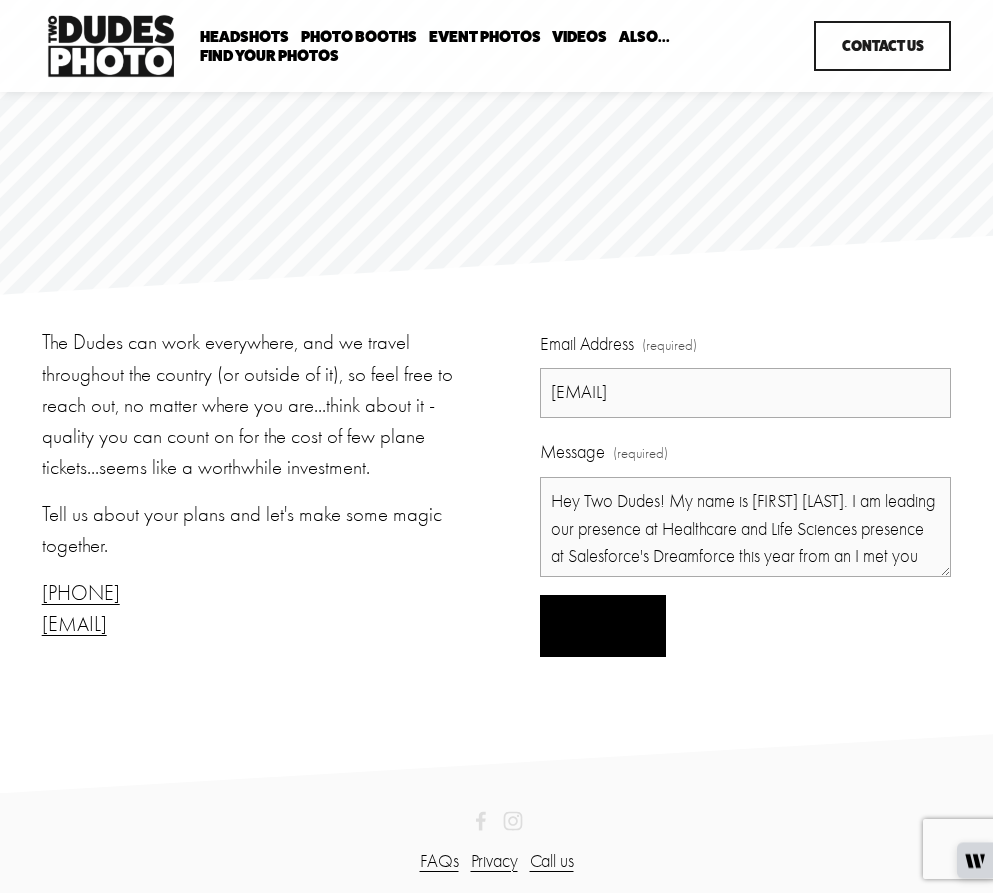 drag, startPoint x: 862, startPoint y: 527, endPoint x: 922, endPoint y: 526, distance: 60.00833 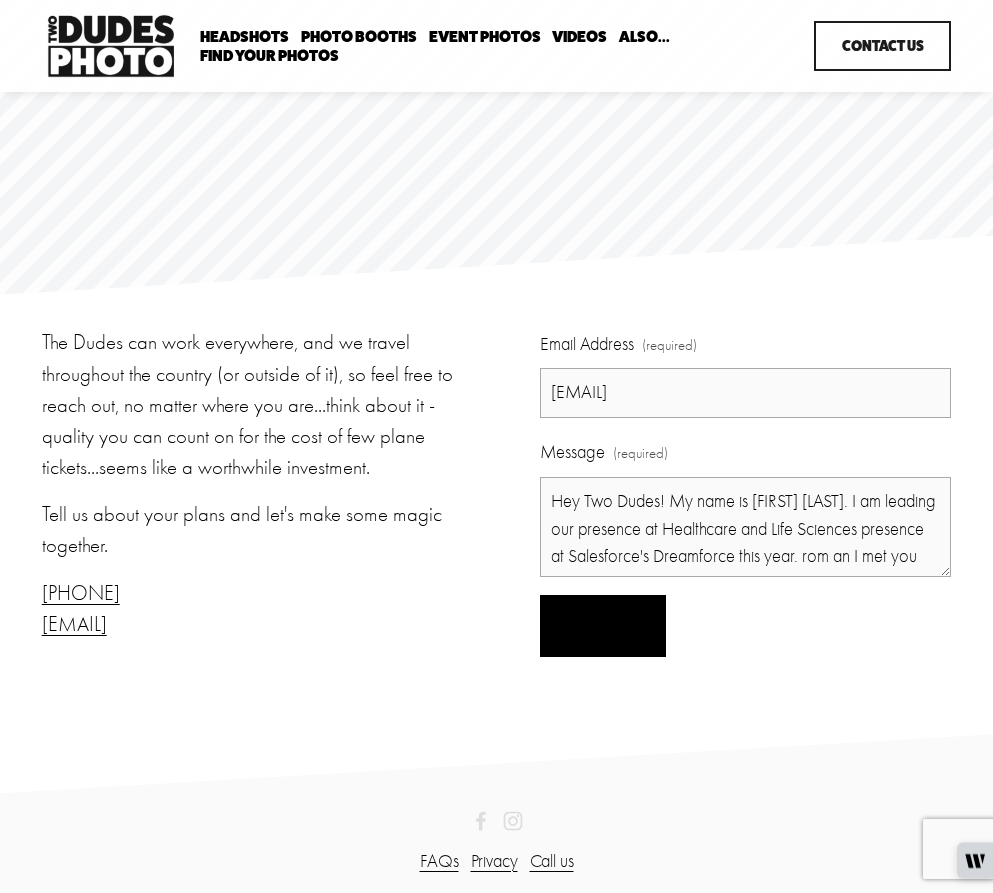 scroll, scrollTop: 24, scrollLeft: 0, axis: vertical 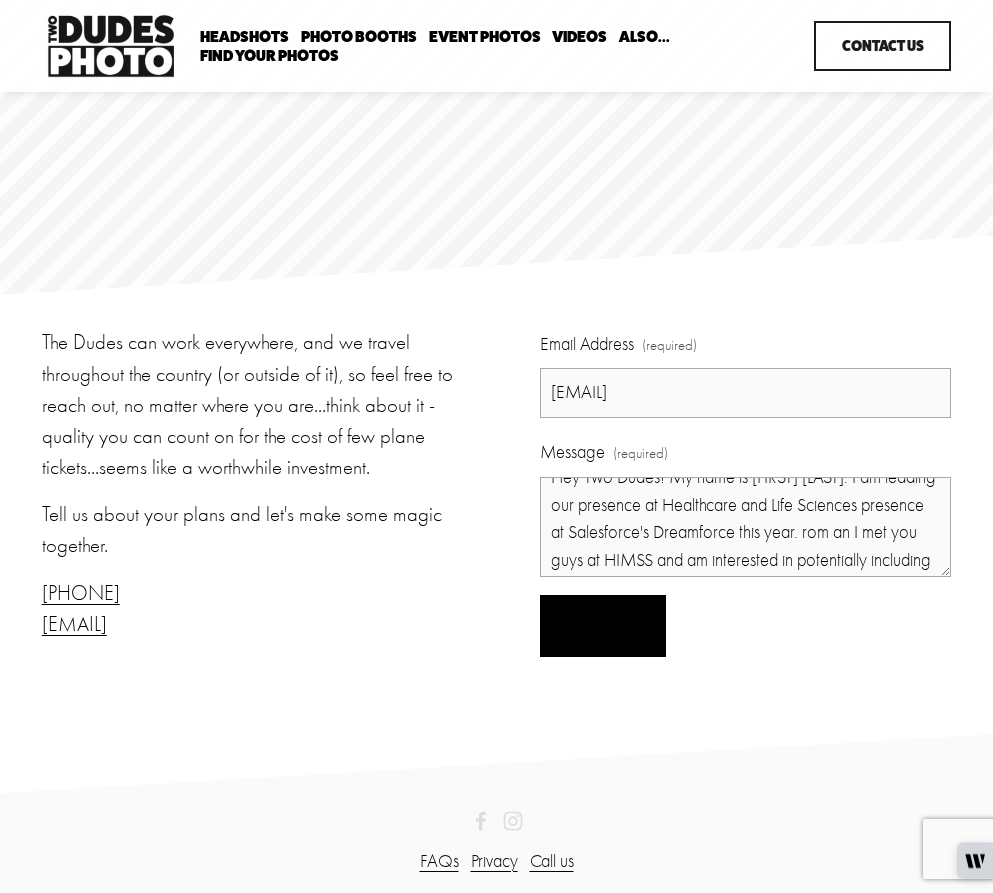drag, startPoint x: 917, startPoint y: 502, endPoint x: 871, endPoint y: 502, distance: 46 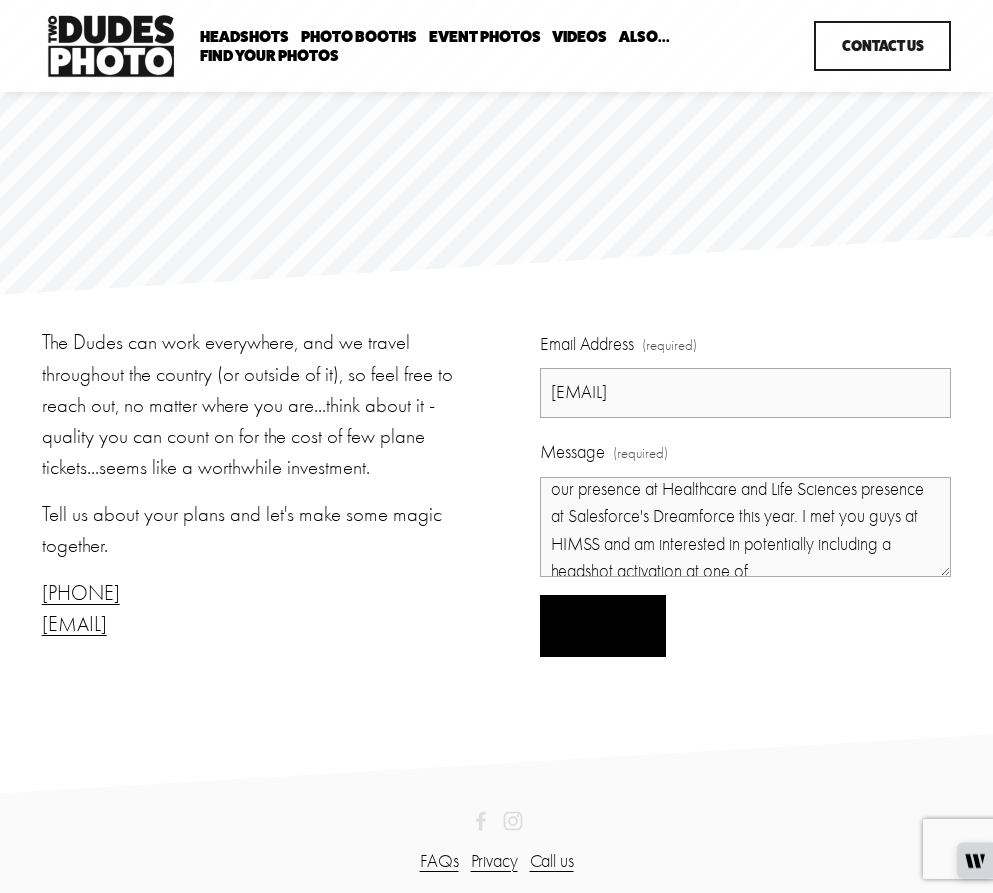 scroll, scrollTop: 50, scrollLeft: 0, axis: vertical 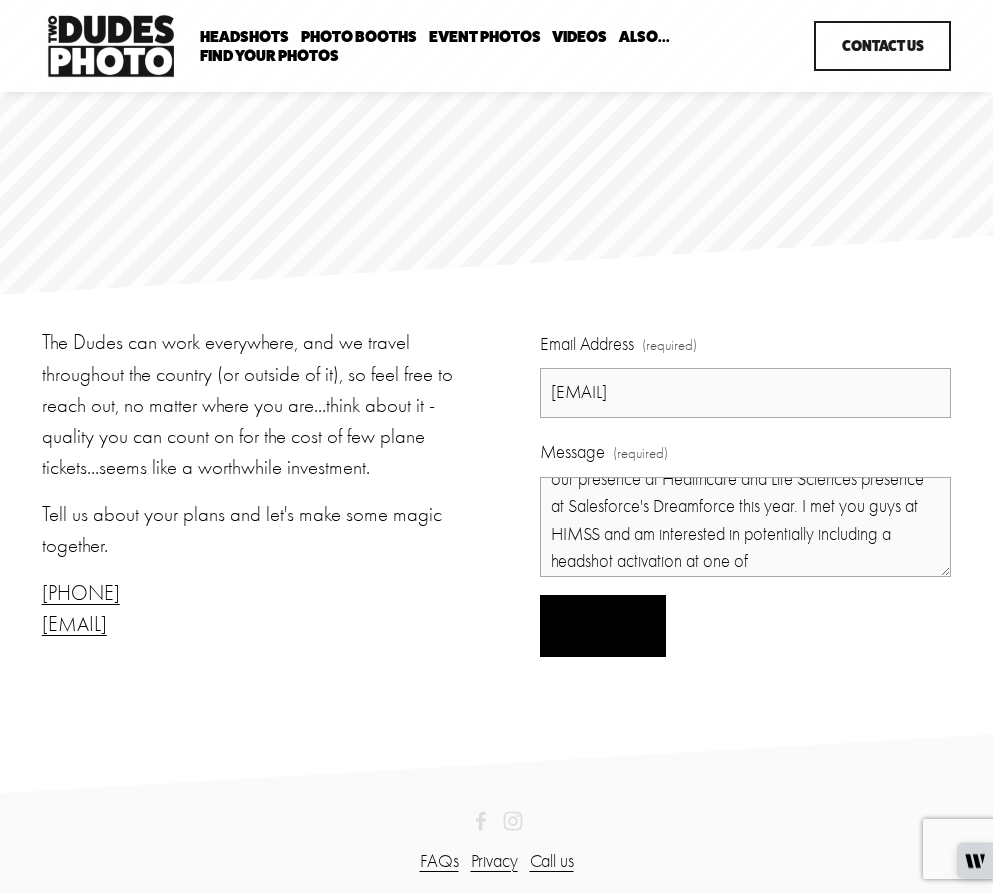 click on "Hey Two Dudes! My name is [FIRST] [LAST]. I am leading our presence at Healthcare and Life Sciences presence at Salesforce's Dreamforce this year. I met you guys at HIMSS and am interested in potentially including a headshot activation at one of" at bounding box center [745, 527] 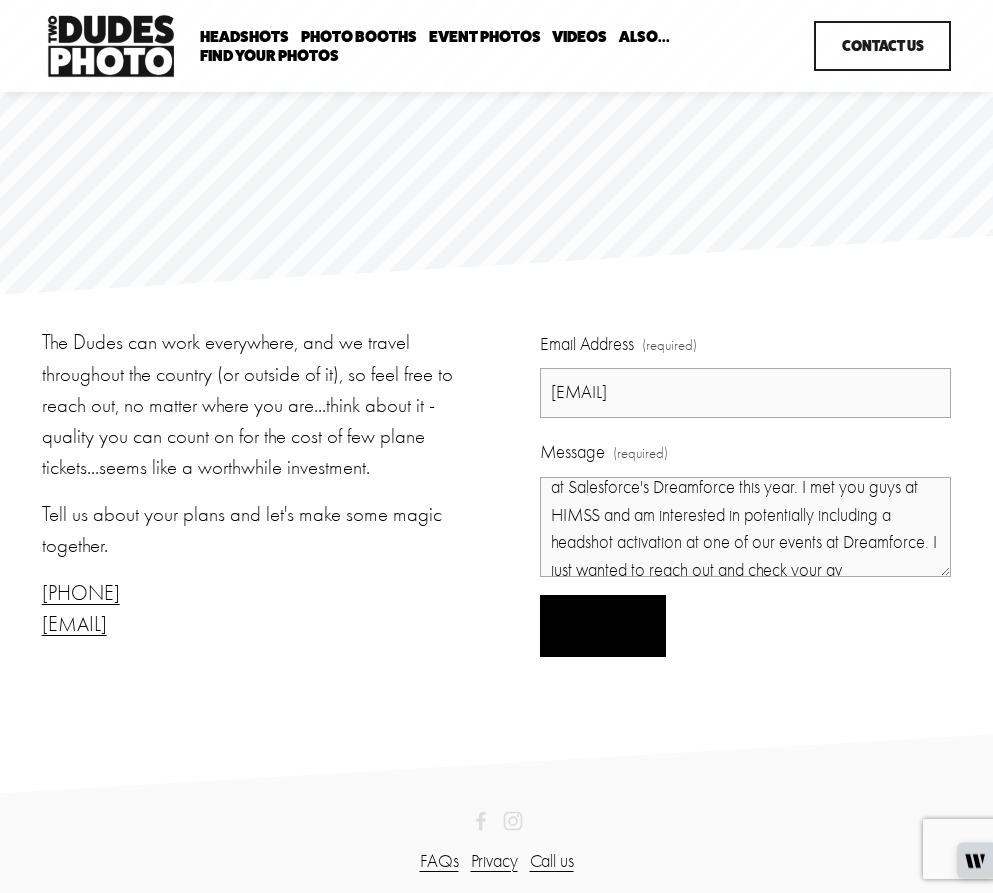 scroll, scrollTop: 97, scrollLeft: 0, axis: vertical 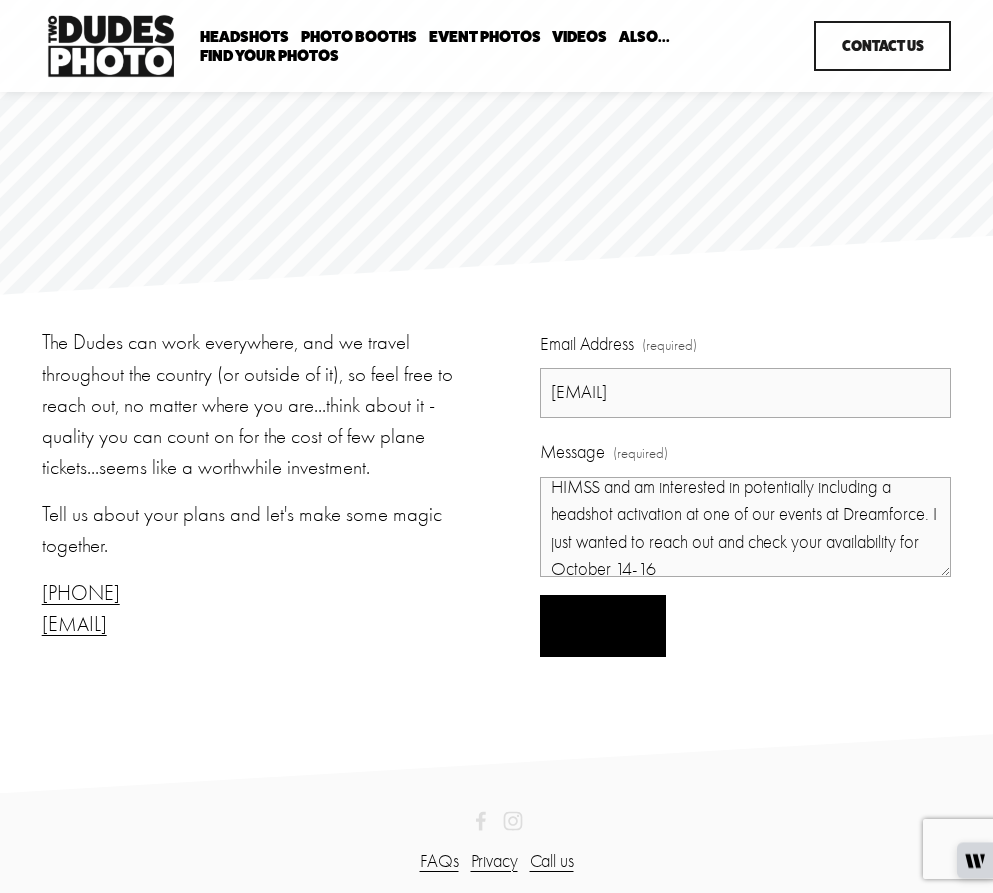 click on "Hey Two Dudes! My name is [FIRST] [LAST]. I am leading our presence at Healthcare and Life Sciences presence at Salesforce's Dreamforce this year. I met you guys at HIMSS and am interested in potentially including a headshot activation at one of our events at Dreamforce. I just wanted to reach out and check your availability for October 14-16" at bounding box center (745, 527) 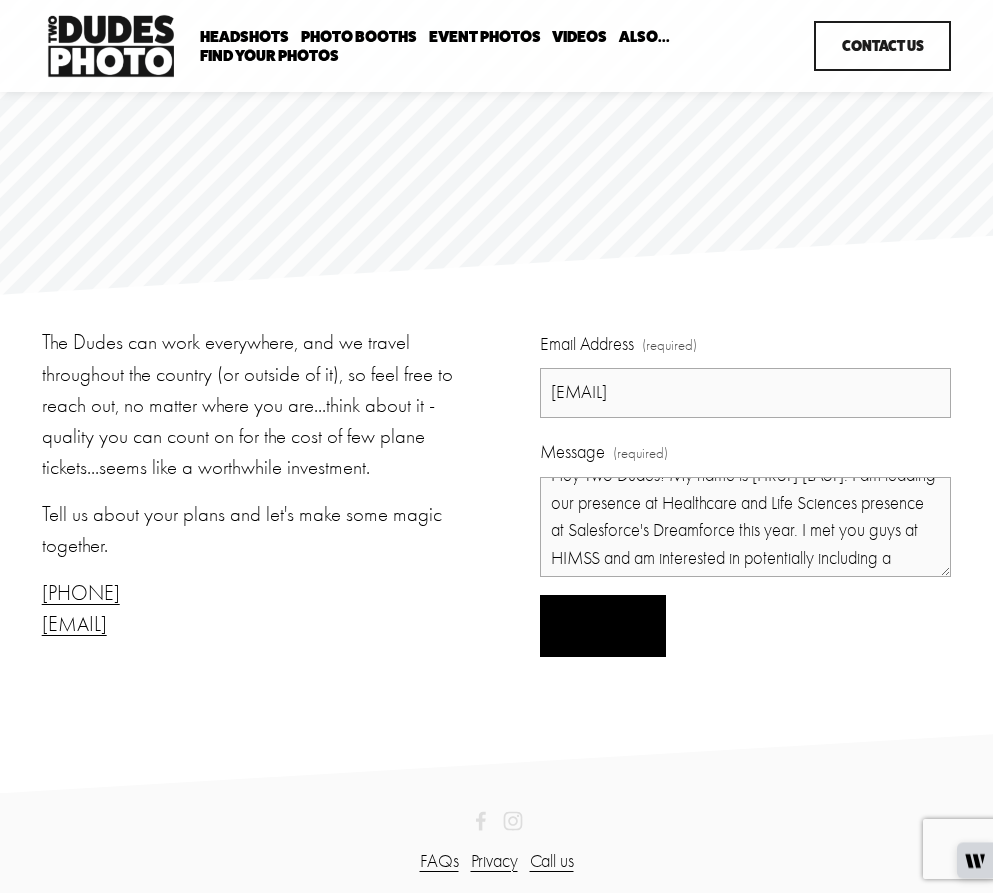 scroll, scrollTop: 0, scrollLeft: 0, axis: both 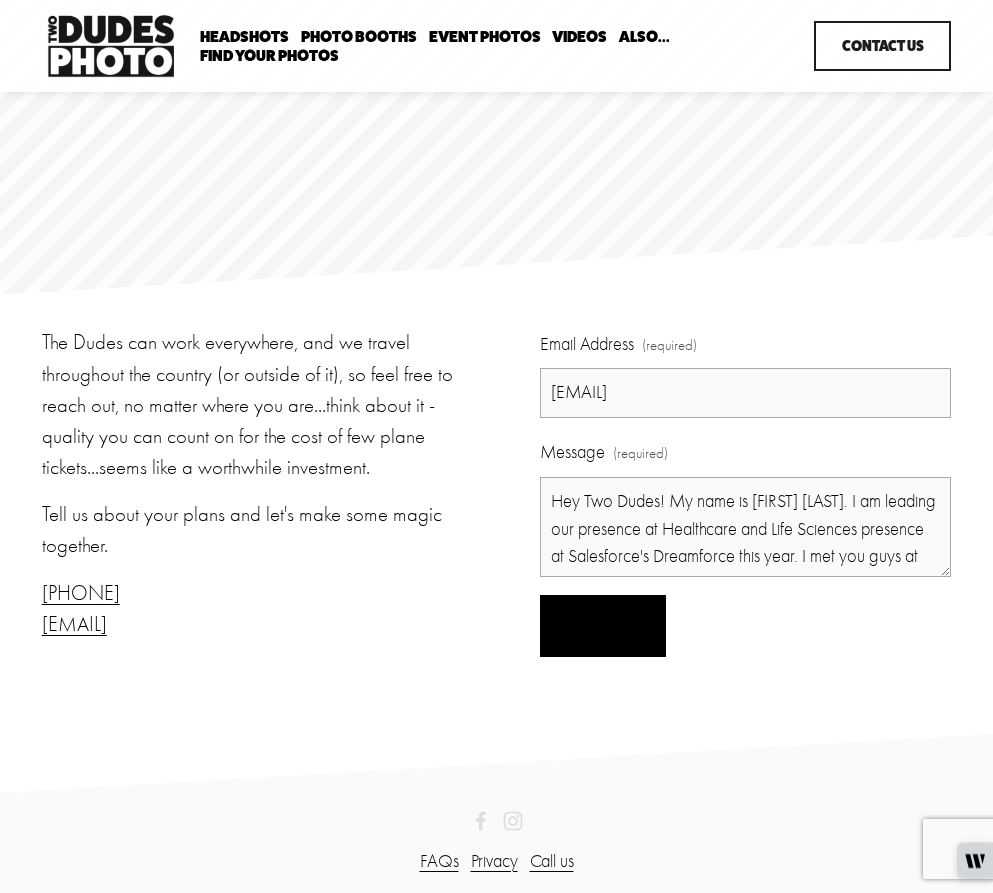 click on "Hey Two Dudes! My name is [FIRST] [LAST]. I am leading our presence at Healthcare and Life Sciences presence at Salesforce's Dreamforce this year. I met you guys at HIMSS and am interested in potentially including a headshot activation at one of our events at Dreamforce. I just wanted to reach out and check your availability for October 14-16 and get some pricing to discuss with my team and our sponsors. Thanks so much!" at bounding box center [745, 527] 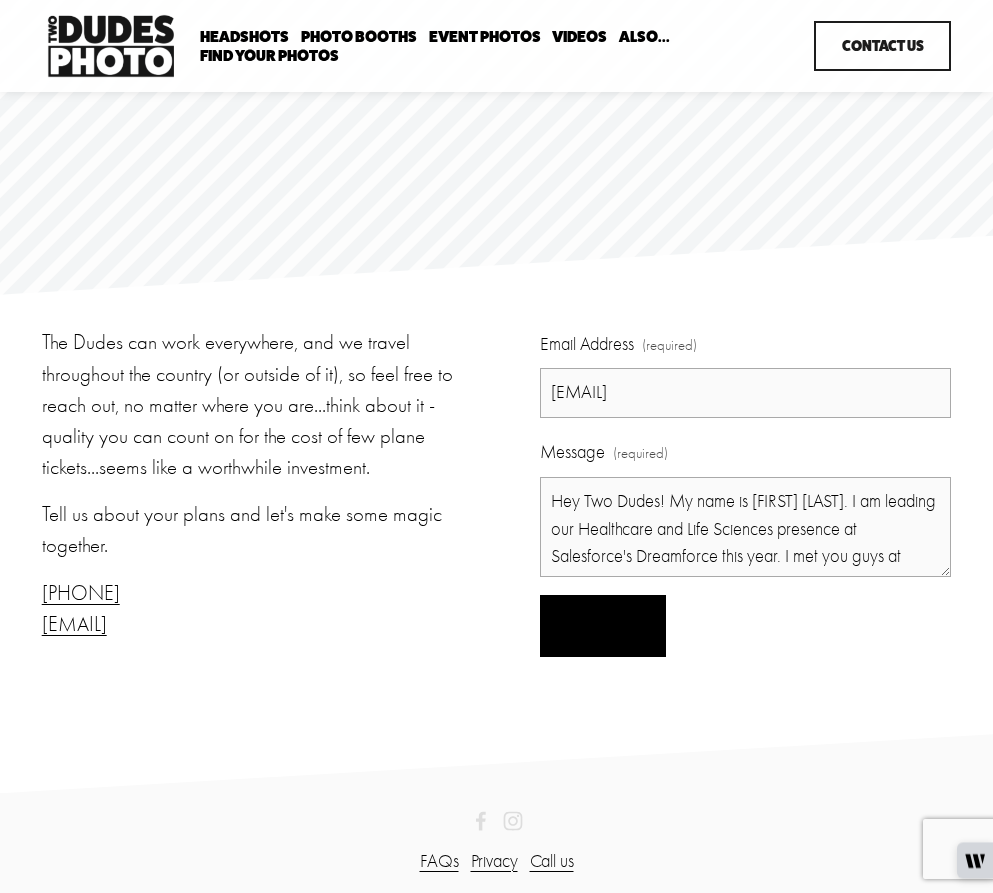 scroll, scrollTop: 2, scrollLeft: 0, axis: vertical 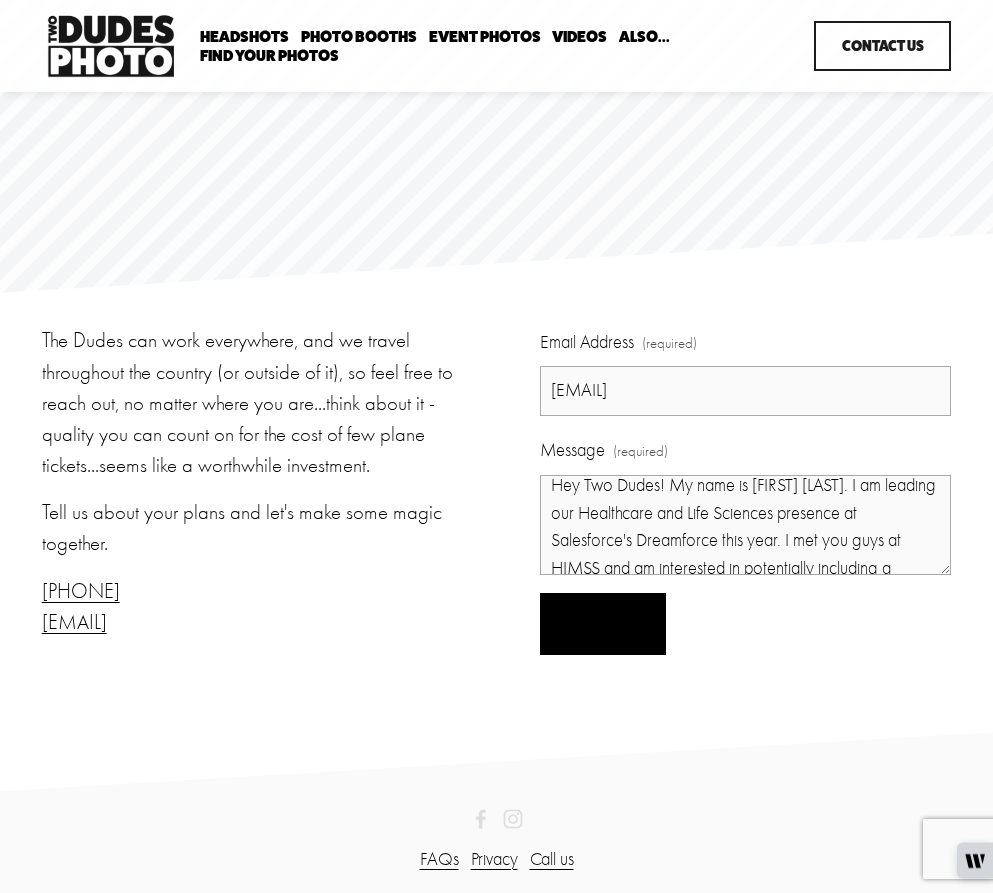 click on "Hey Two Dudes! My name is [FIRST] [LAST]. I am leading our Healthcare and Life Sciences presence at Salesforce's Dreamforce this year. I met you guys at HIMSS and am interested in potentially including a headshot activation at one of our events at Dreamforce. I just wanted to reach out and check your availability for [DATE] and get some pricing to discuss with my team and our sponsors. Thanks so much!" at bounding box center [745, 525] 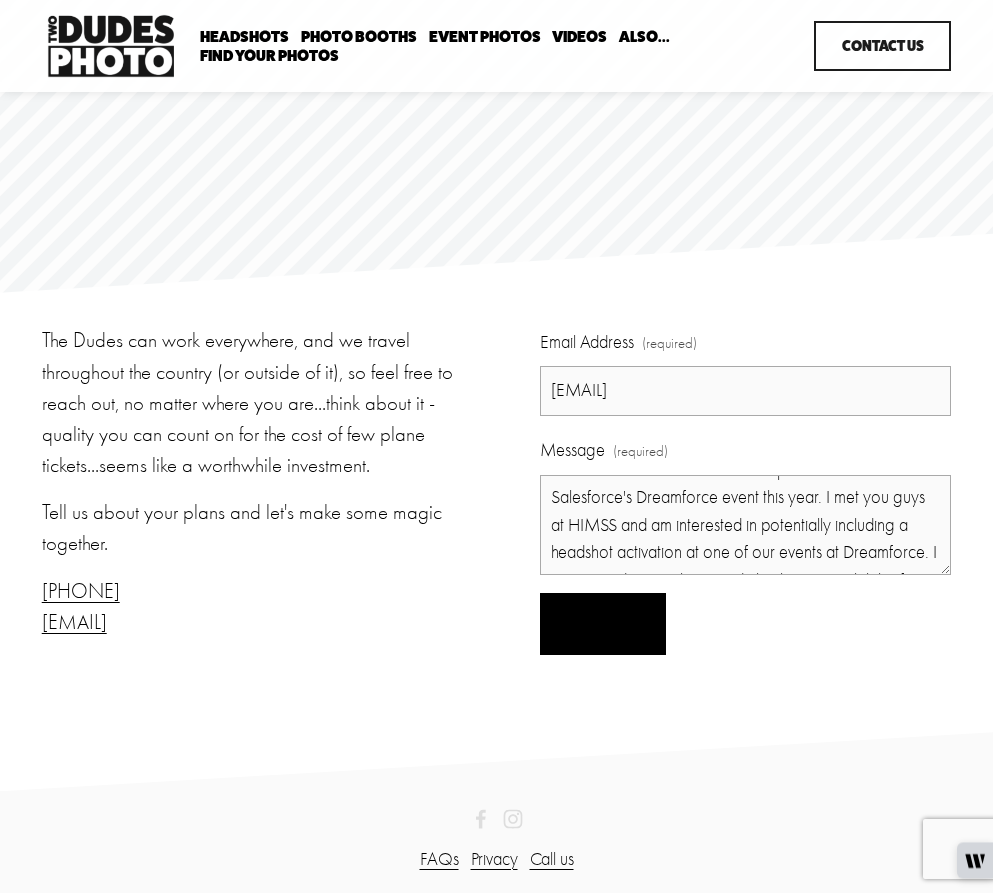 scroll, scrollTop: 61, scrollLeft: 0, axis: vertical 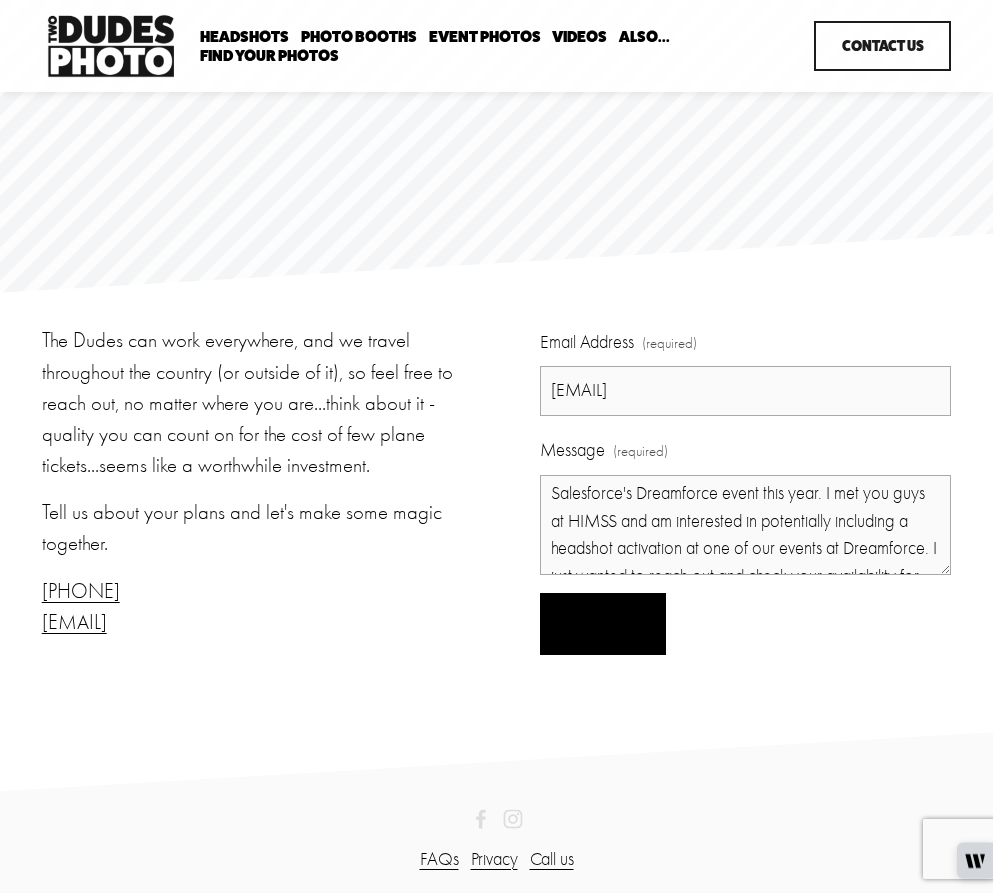 click on "Hey Two Dudes! My name is [FIRST] [LAST]. I am leading our Healthcare and Life Sciences presence at Salesforce's Dreamforce event this year. I met you guys at HIMSS and am interested in potentially including a headshot activation at one of our events at Dreamforce. I just wanted to reach out and check your availability for [DATE] and get some pricing to discuss with my team and our sponsors. Thanks so much!" at bounding box center (745, 525) 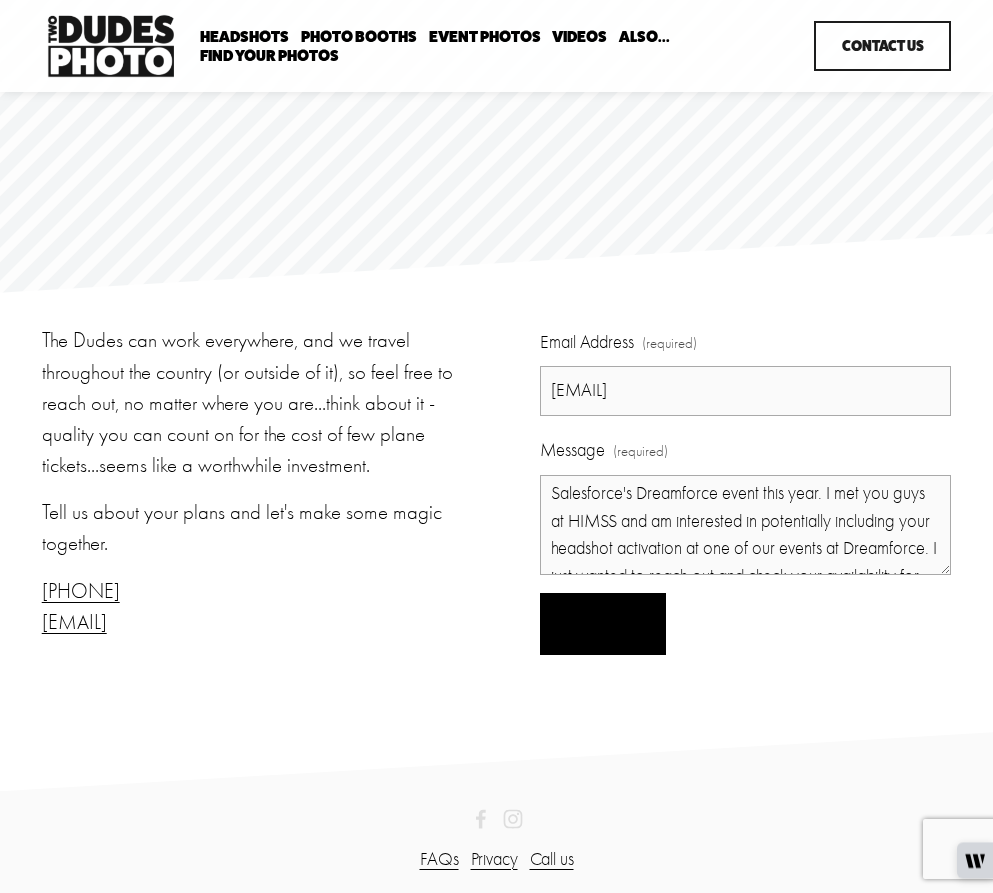click on "Hey Two Dudes! My name is [FIRST] [LAST]. I am leading our Healthcare and Life Sciences presence at Salesforce's Dreamforce event this year. I met you guys at HIMSS and am interested in potentially including your headshot activation at one of our events at Dreamforce. I just wanted to reach out and check your availability for October 14-16 and get some pricing to discuss with my team and our sponsors. Thanks so much!" at bounding box center (745, 525) 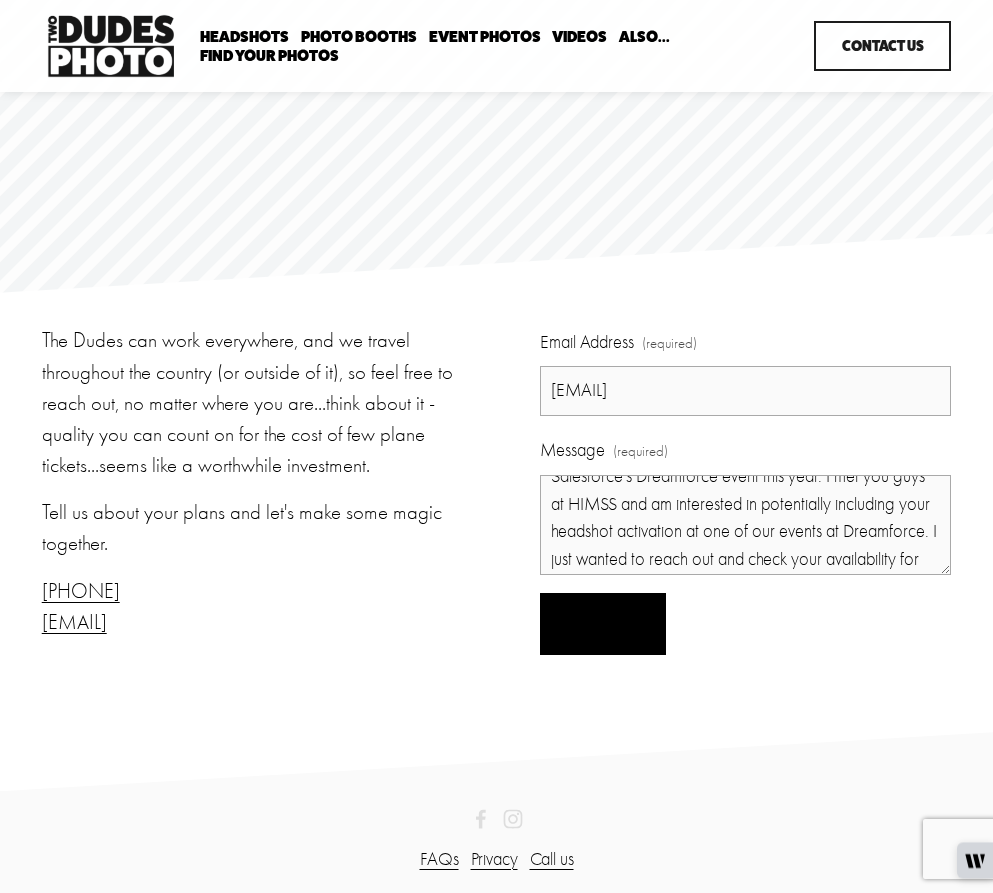 click on "Hey Two Dudes! My name is [FIRST] [LAST]. I am leading our Healthcare and Life Sciences presence at Salesforce's Dreamforce event this year. I met you guys at HIMSS and am interested in potentially including your headshot activation at one of our events at Dreamforce. I just wanted to reach out and check your availability for October 14-16 and get some pricing to discuss with my team and our sponsors. Thanks so much!" at bounding box center [745, 525] 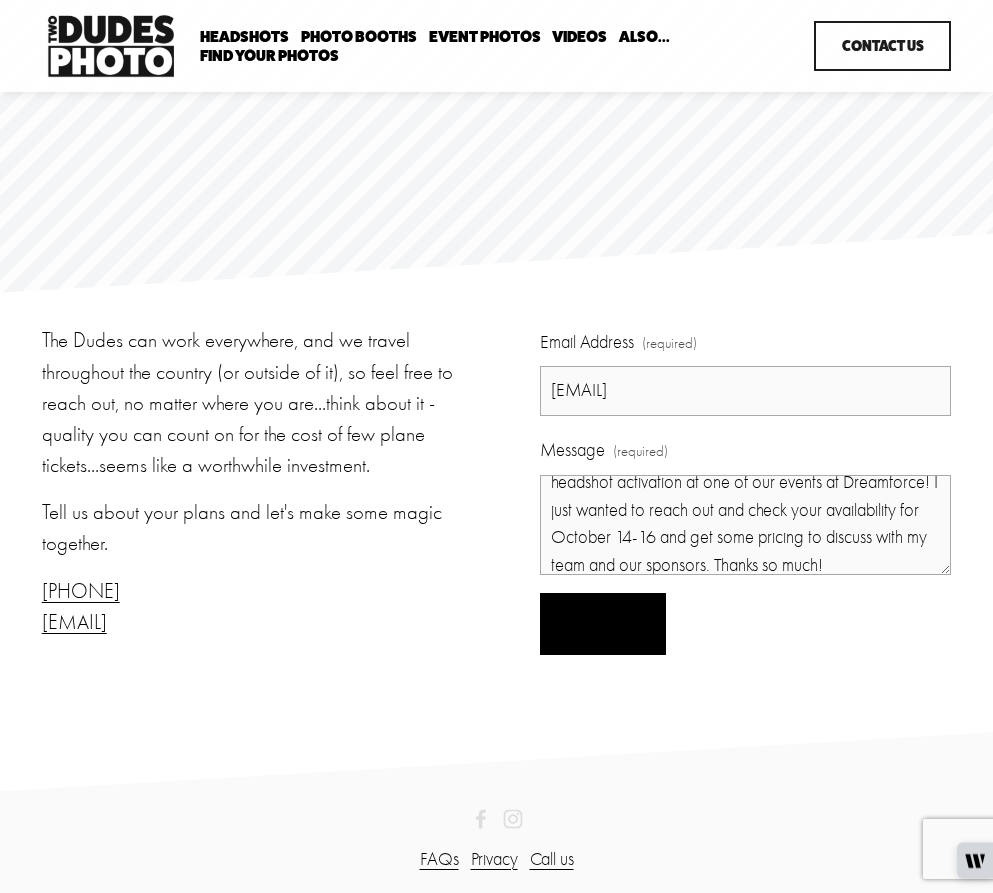 scroll, scrollTop: 132, scrollLeft: 0, axis: vertical 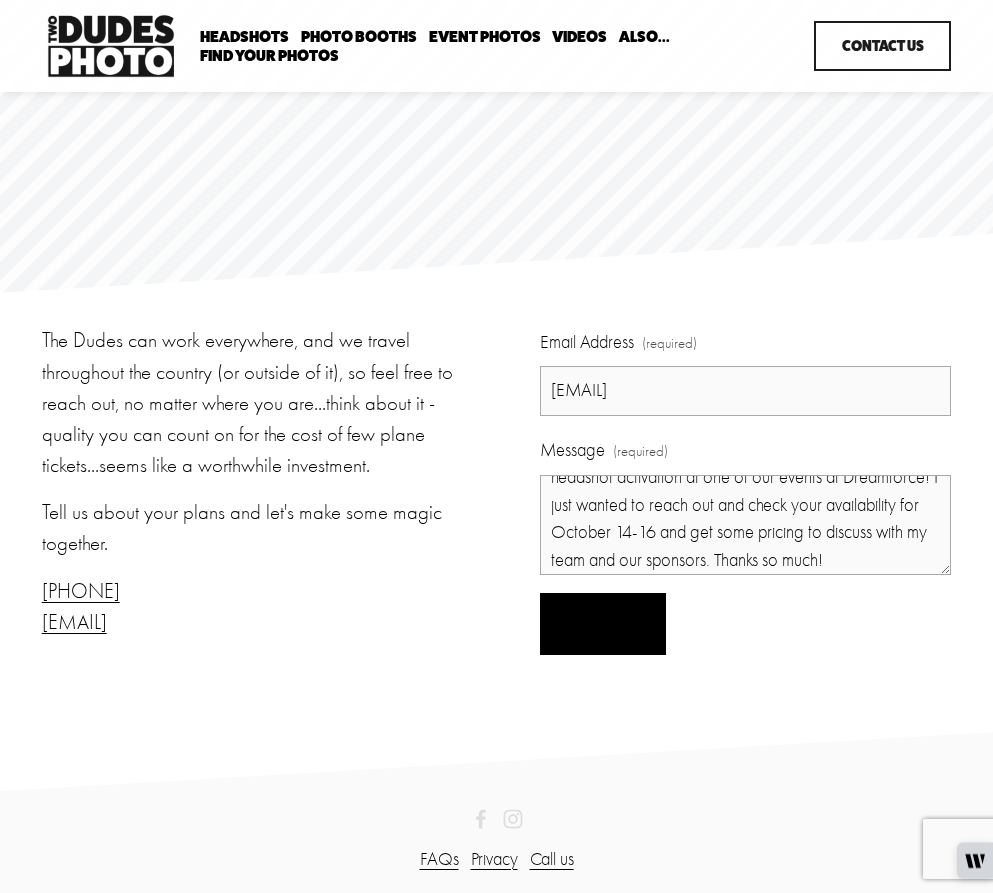 click on "Hey Two Dudes! My name is [FIRST] [LAST]. I am leading our Healthcare and Life Sciences presence at Salesforce's Dreamforce event this year. I met you guys at HIMSS and am interested in potentially including your headshot activation at one of our events at Dreamforce! I just wanted to reach out and check your availability for October 14-16 and get some pricing to discuss with my team and our sponsors. Thanks so much!" at bounding box center [745, 525] 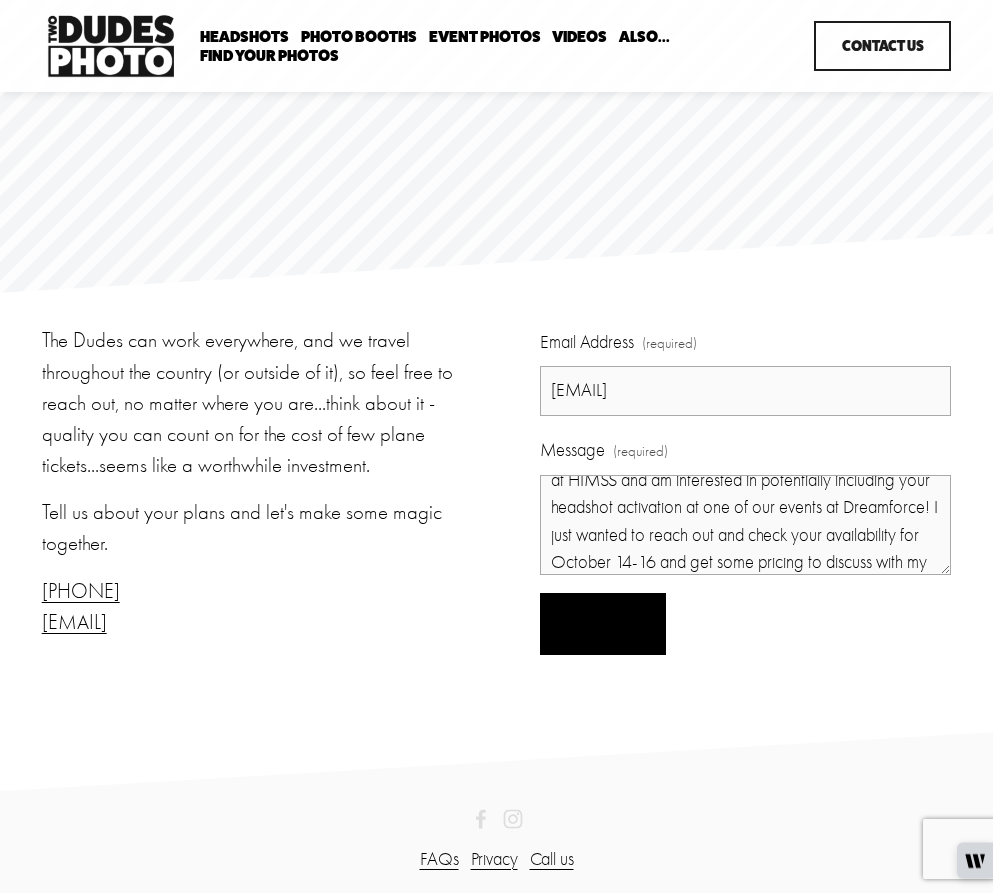 scroll, scrollTop: 104, scrollLeft: 0, axis: vertical 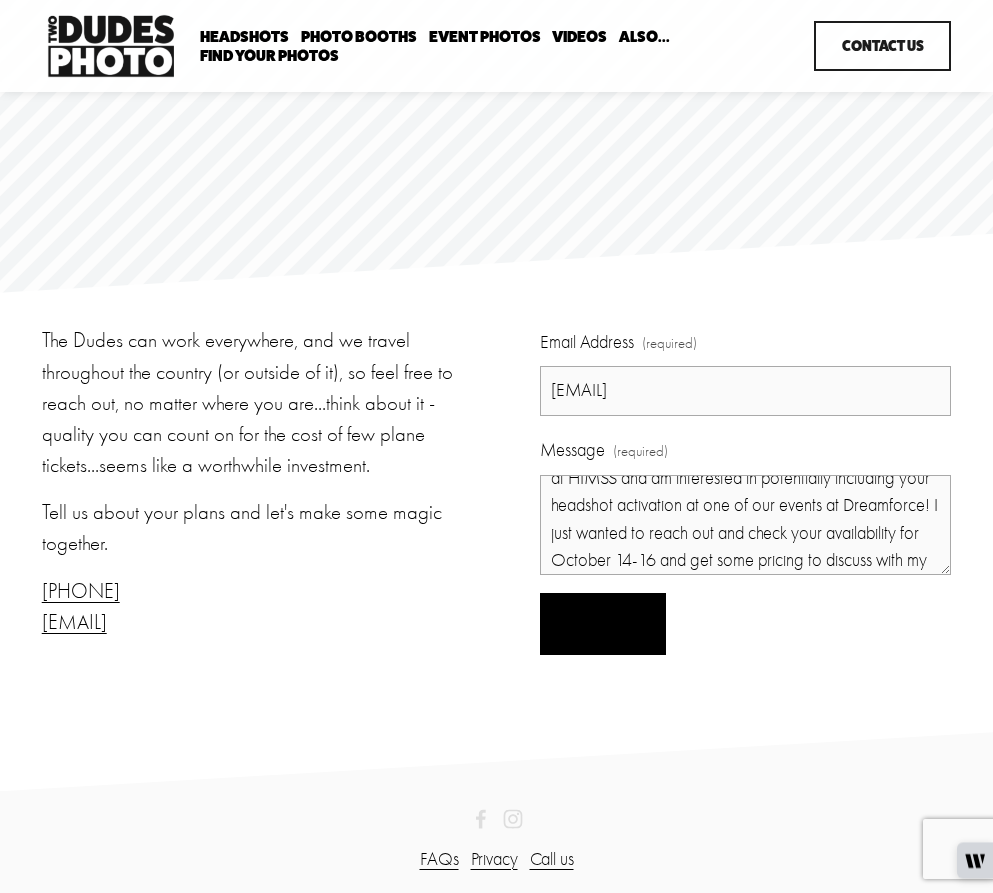 drag, startPoint x: 747, startPoint y: 504, endPoint x: 723, endPoint y: 504, distance: 24 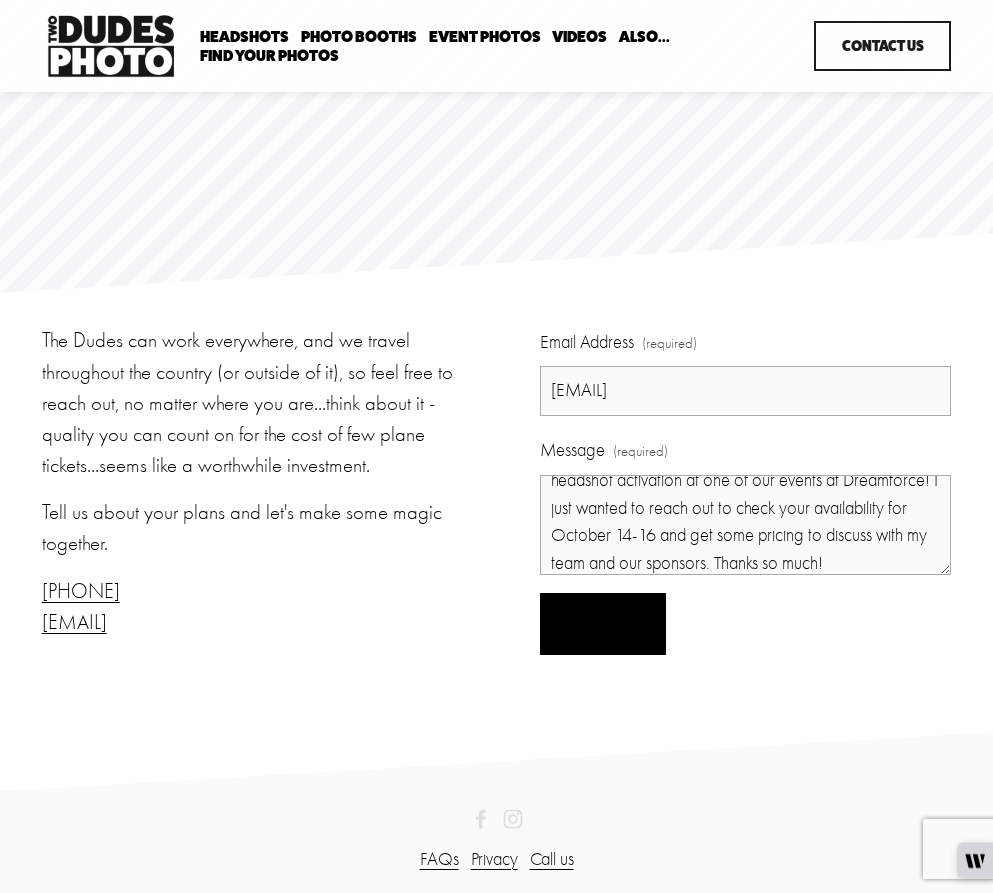 scroll, scrollTop: 132, scrollLeft: 0, axis: vertical 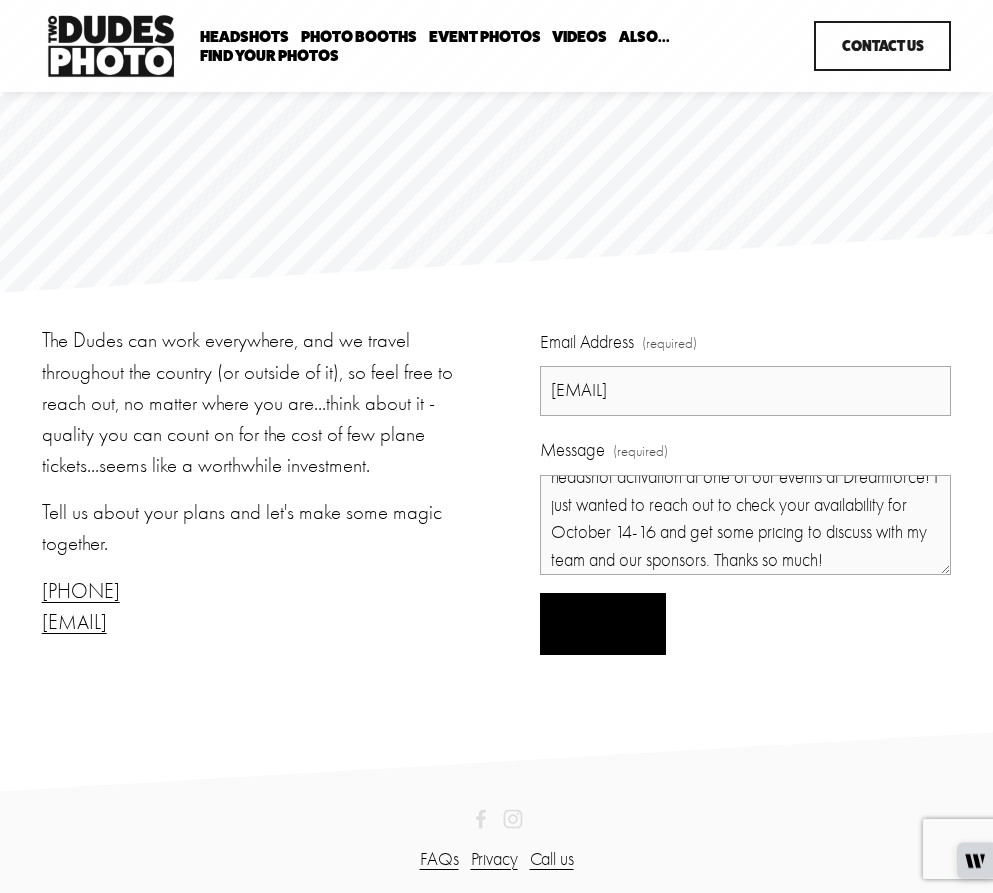 type on "Hey Two Dudes! My name is [FIRST] [LAST]. I am leading our Healthcare and Life Sciences presence at Salesforce's Dreamforce event this year. I met you guys at HIMSS and am interested in potentially including your headshot activation at one of our events at Dreamforce! I just wanted to reach out to check your availability for October 14-16 and get some pricing to discuss with my team and our sponsors. Thanks so much!" 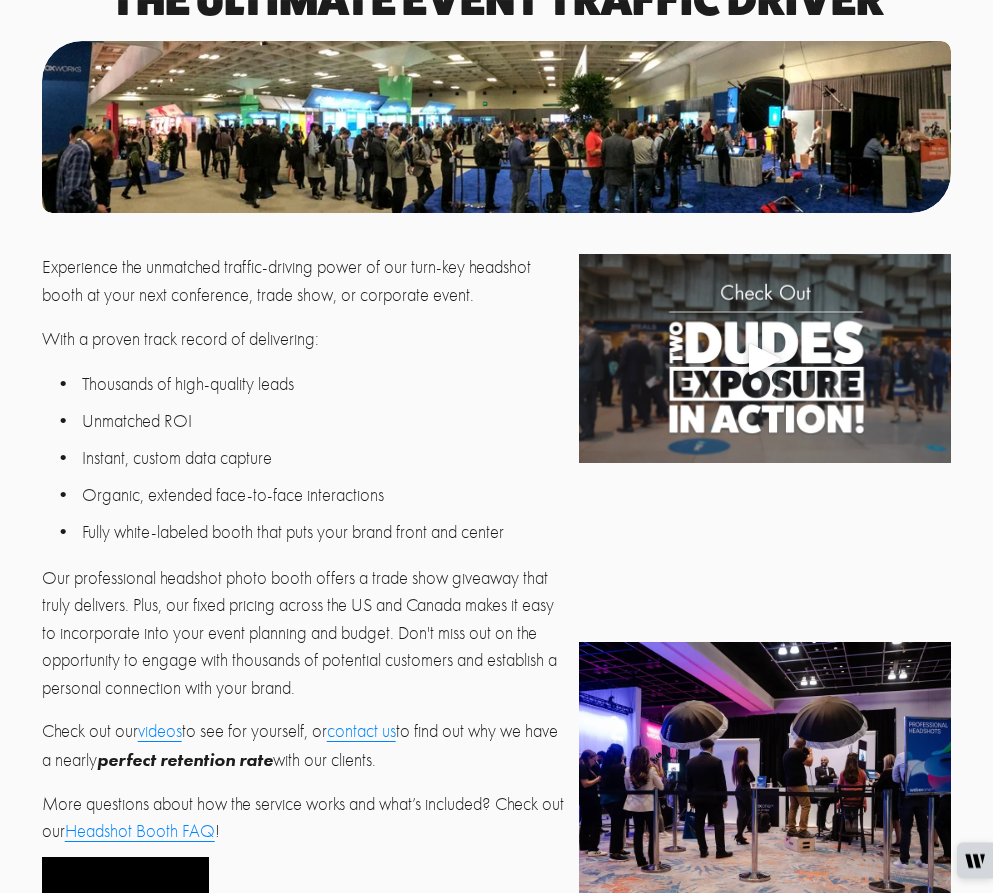scroll, scrollTop: 384, scrollLeft: 0, axis: vertical 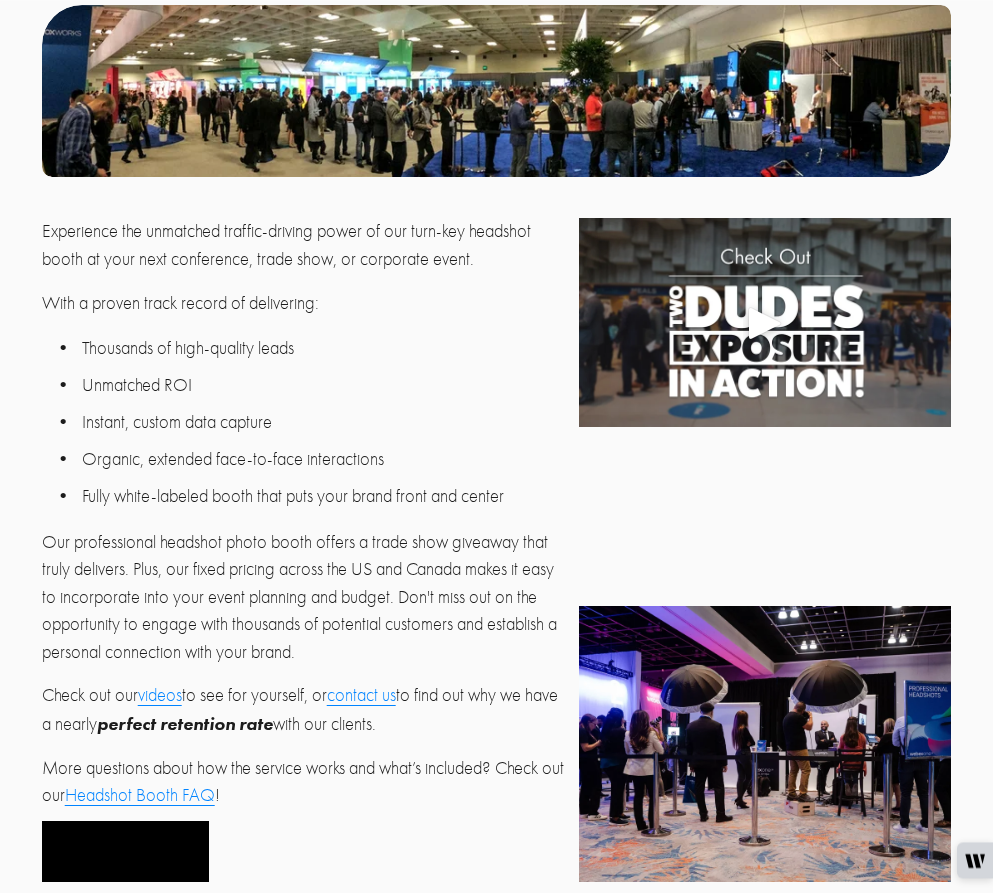 click on "perfect retention rate" at bounding box center [185, 723] 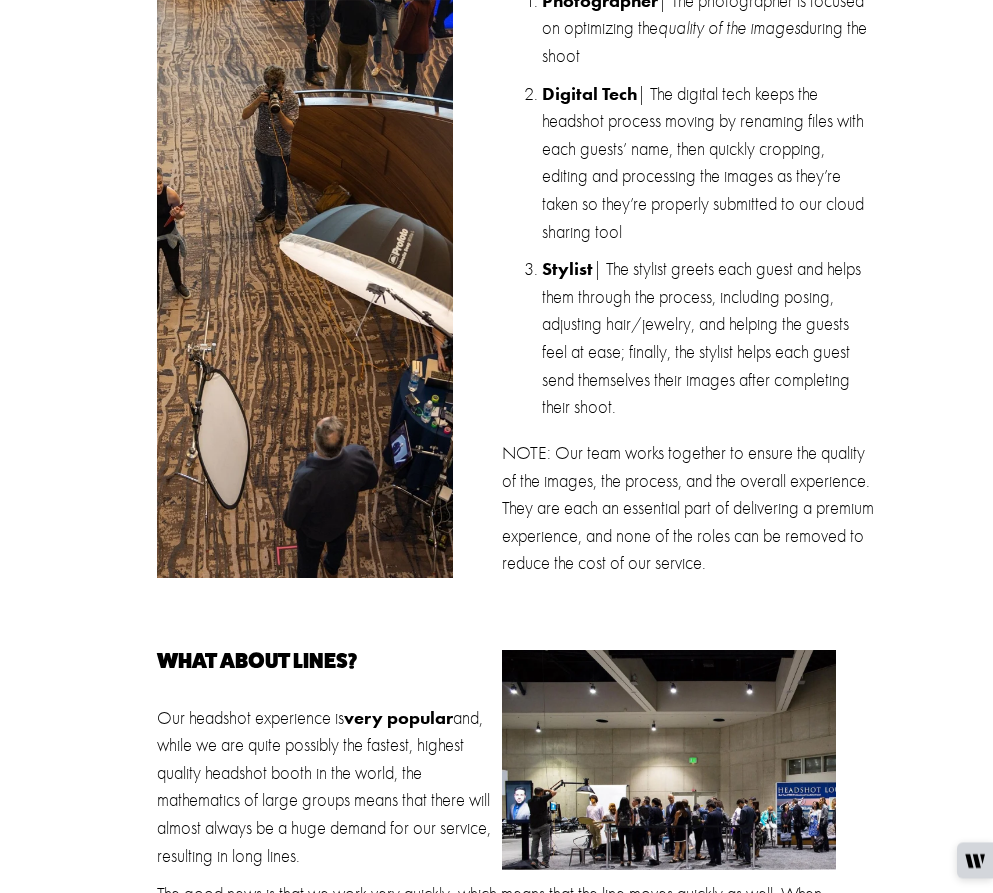 scroll, scrollTop: 1822, scrollLeft: 0, axis: vertical 